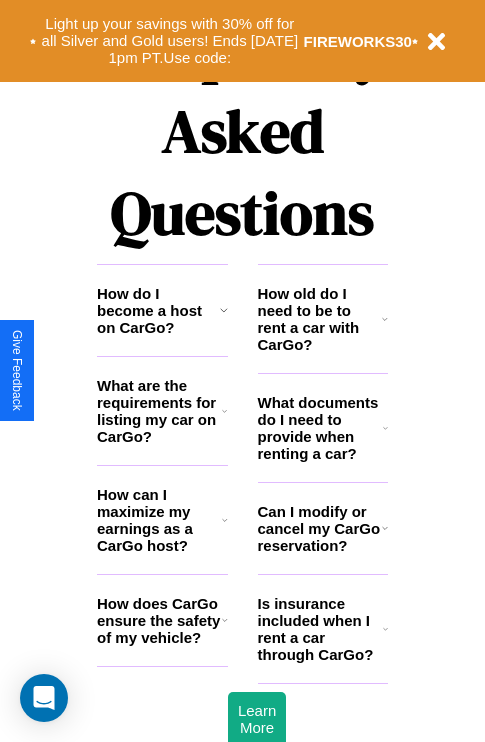 scroll, scrollTop: 2423, scrollLeft: 0, axis: vertical 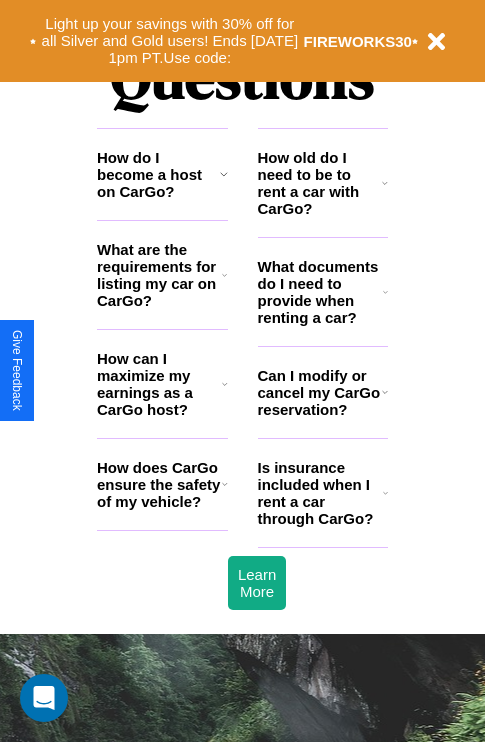 click 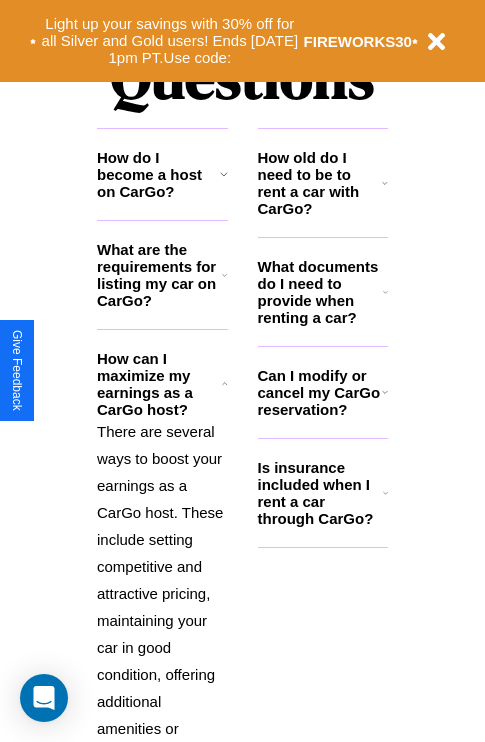 click 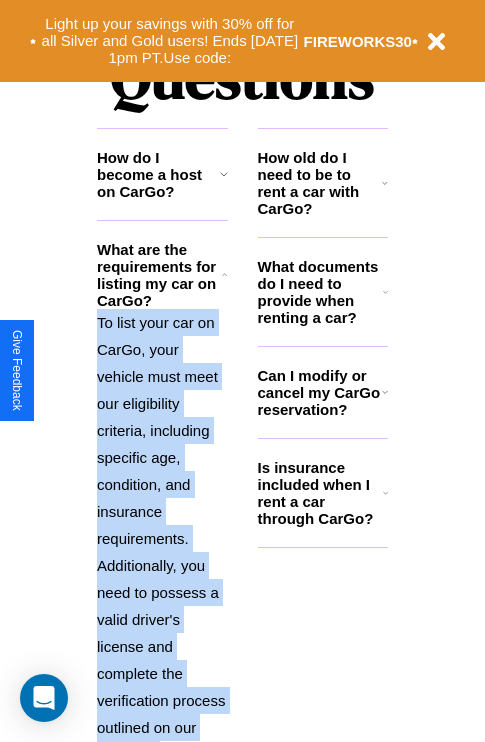 scroll, scrollTop: 3190, scrollLeft: 0, axis: vertical 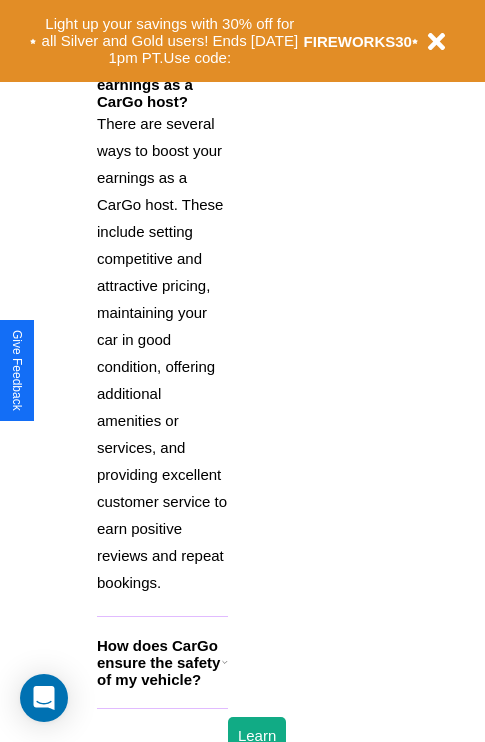 click on "How does CarGo ensure the safety of my vehicle?" at bounding box center [159, 662] 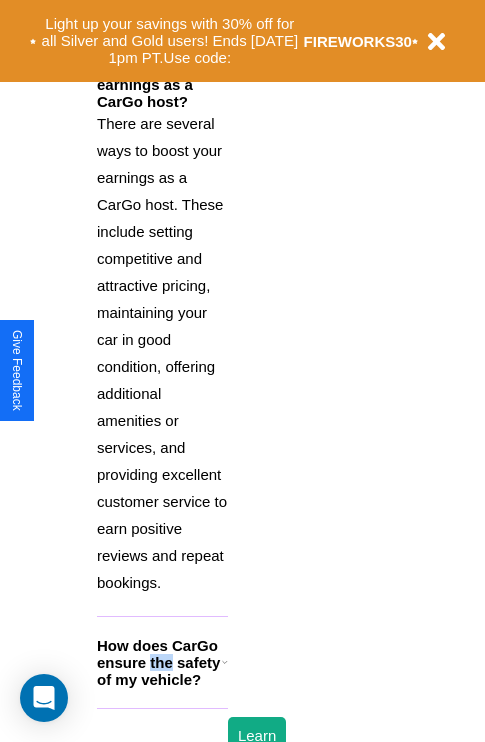 click on "How does CarGo ensure the safety of my vehicle?" at bounding box center (159, 662) 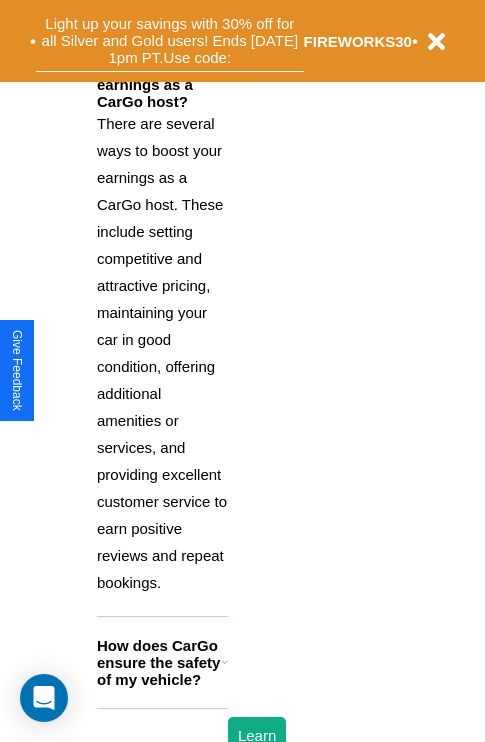 click on "Light up your savings with 30% off for all Silver and Gold users! Ends 8/1 at 1pm PT.  Use code:" at bounding box center [170, 41] 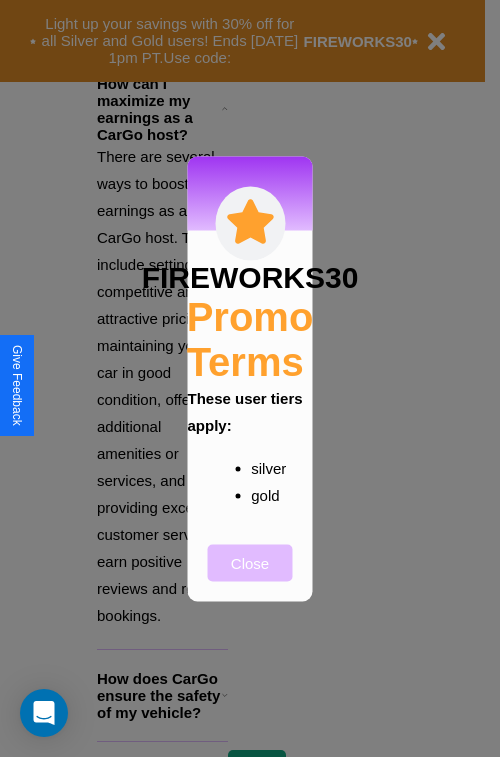 click on "Close" at bounding box center [250, 562] 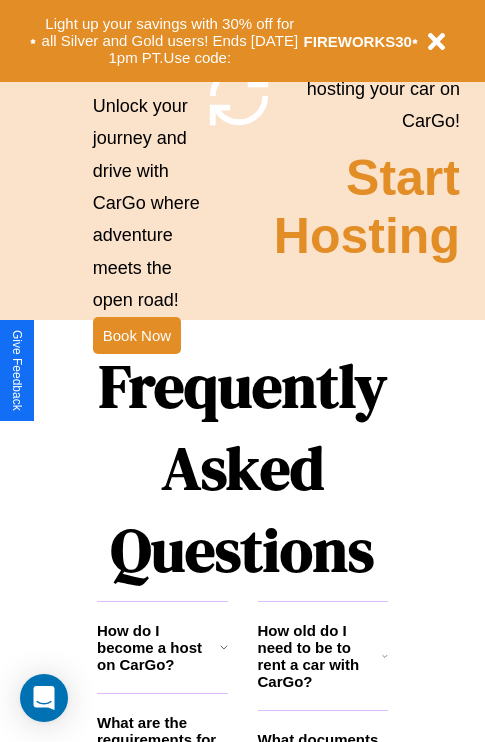 scroll, scrollTop: 1947, scrollLeft: 0, axis: vertical 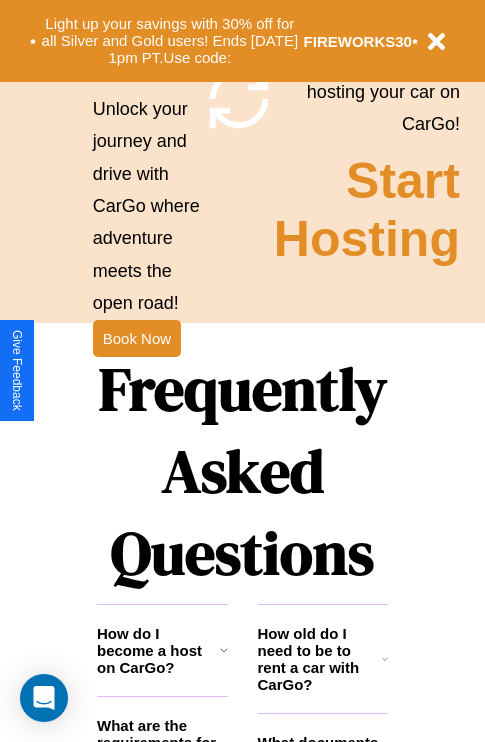 click on "Frequently Asked Questions" at bounding box center [242, 471] 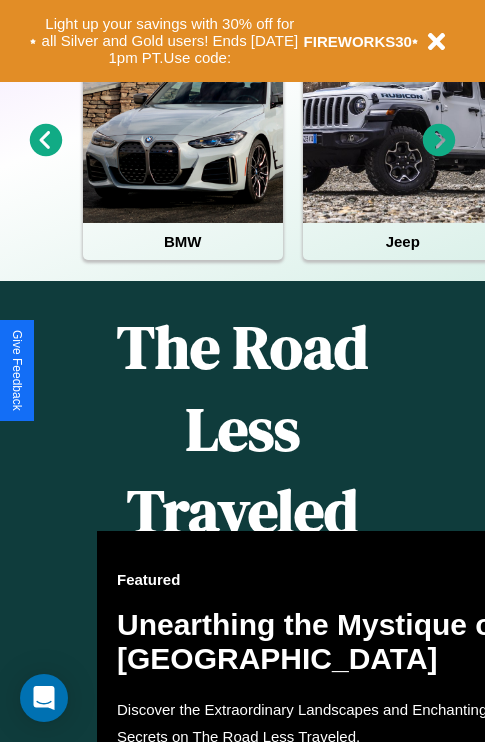 scroll, scrollTop: 308, scrollLeft: 0, axis: vertical 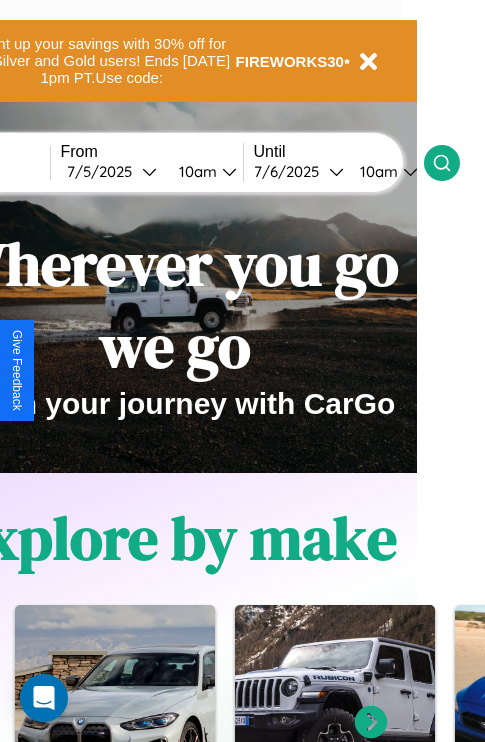 type on "*******" 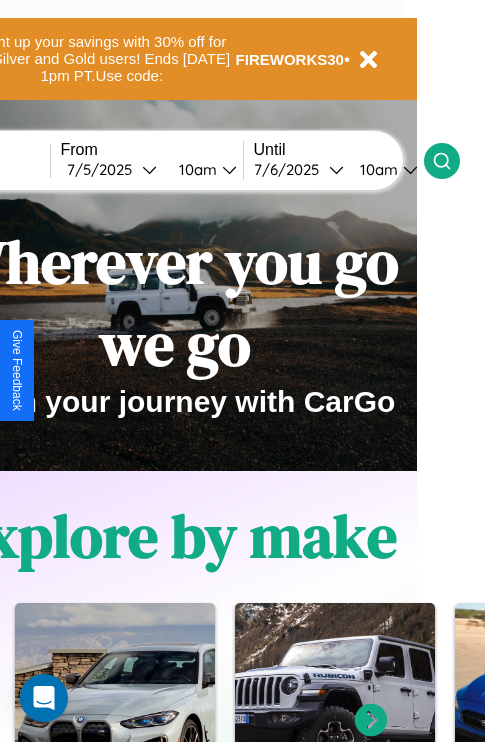 click on "CarGo Become a Host Login Sign Up Light up your savings with 30% off for all Silver and Gold users! Ends 8/1 at 1pm PT.  Use code: FIREWORKS30 Where ******* From 7 / 5 / 2025 10am Until 7 / 6 / 2025 10am Wherever you go we go Begin your journey with CarGo Explore by make BMW Jeep Subaru Toyota The Road Less Traveled Explore Blog Featured Unearthing the Mystique of Iceland Discover the Extraordinary Landscapes and Enchanting Secrets on The Road Less Traveled. Read more Explore by body Convertible Sedan SUV Hatchback Rent a car Unlock your journey and drive with CarGo where adventure meets the open road! Book Now Host Now Rev up your earnings, share the wheels and power your profits by hosting your car on CarGo! Start Hosting Frequently Asked Questions How do I become a host on CarGo? What are the requirements for listing my car on CarGo? How can I maximize my earnings as a CarGo host? How does CarGo ensure the safety of my vehicle? How old do I need to be to rent a car with CarGo? Learn More Explore Merch Shop" at bounding box center (174, 2189) 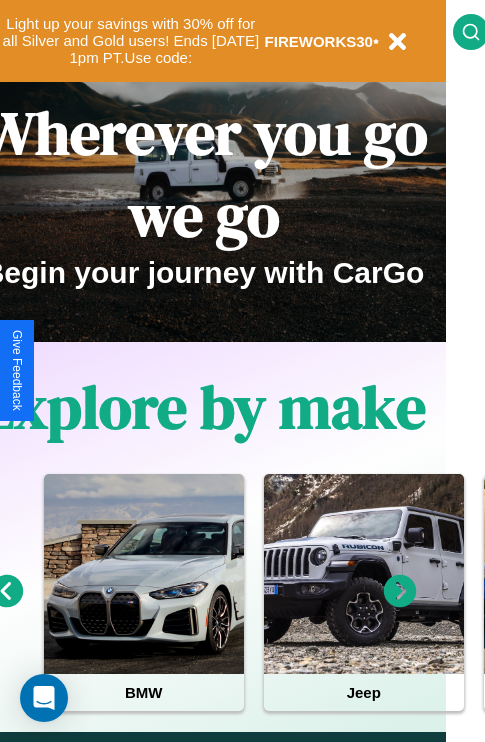 scroll, scrollTop: 308, scrollLeft: 0, axis: vertical 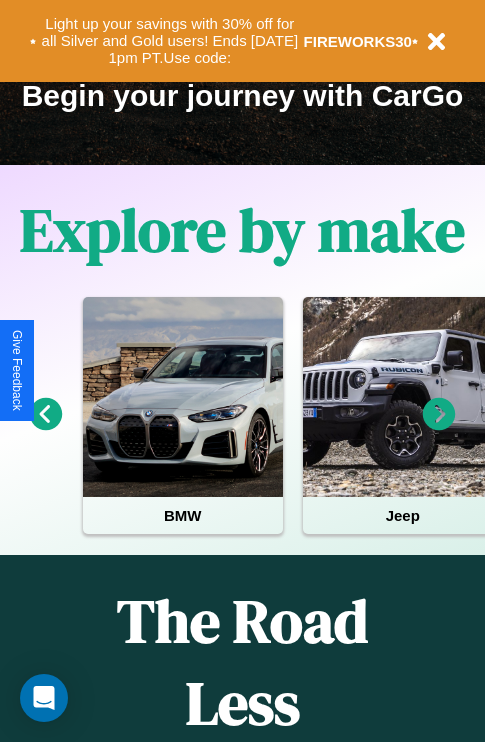 click 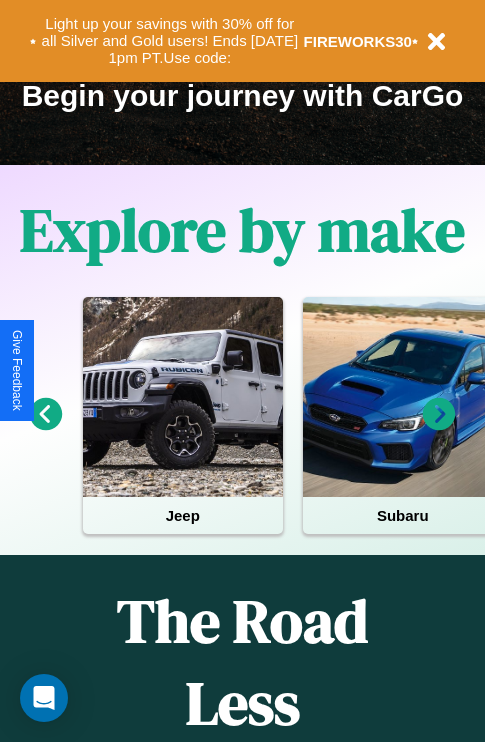 click 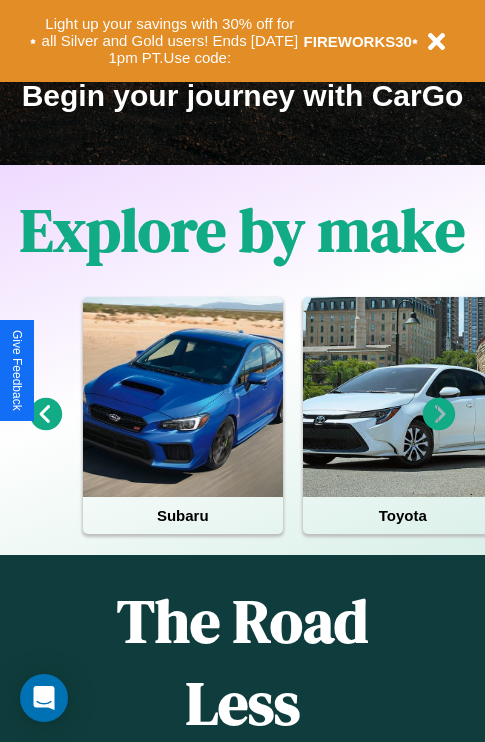 click 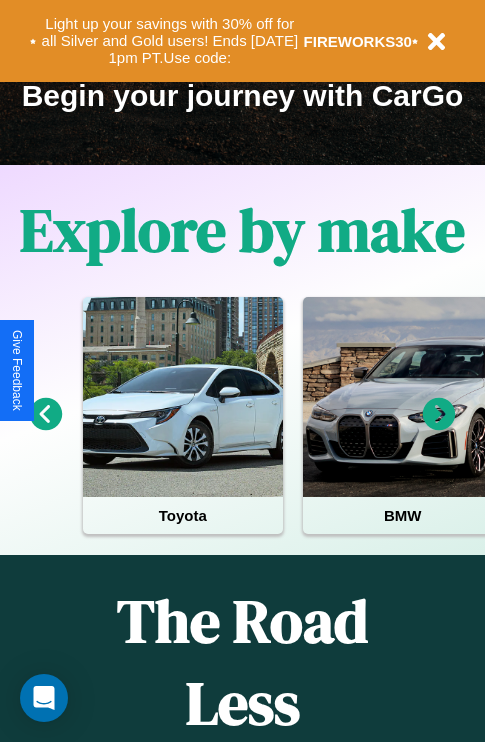 click 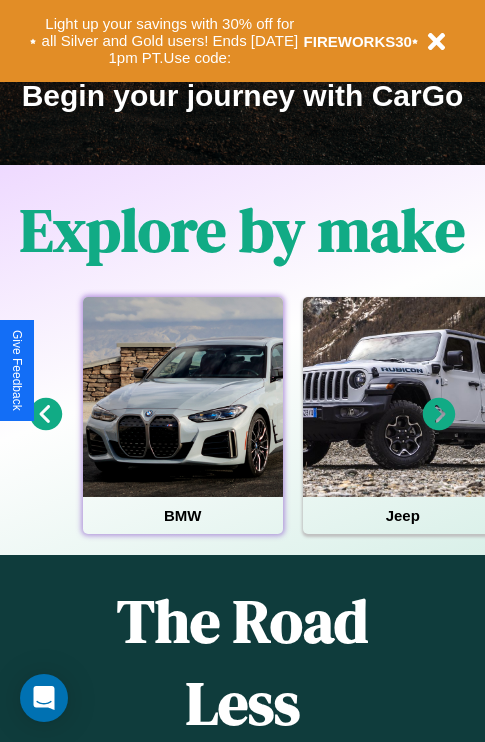 click at bounding box center (183, 397) 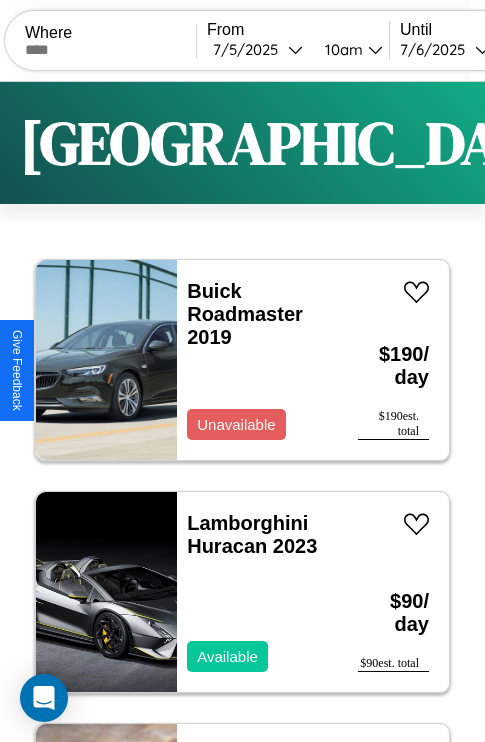 scroll, scrollTop: 95, scrollLeft: 0, axis: vertical 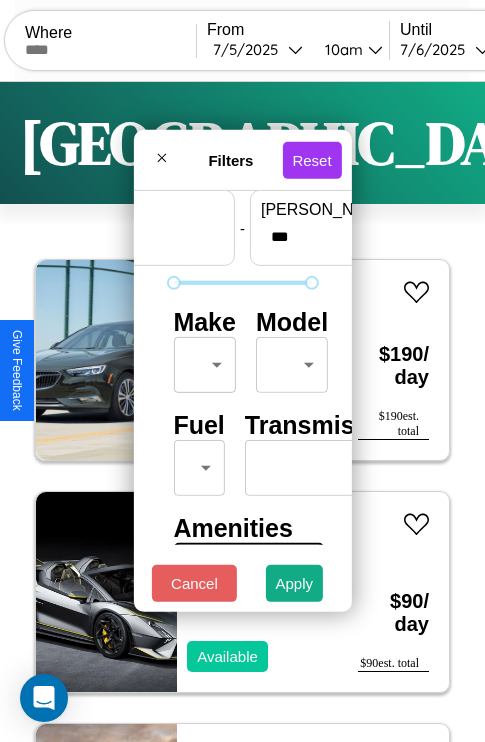 click on "CarGo Where From 7 / 5 / 2025 10am Until 7 / 6 / 2025 10am Become a Host Login Sign Up London Filters 162  cars in this area These cars can be picked up in this city. Buick   Roadmaster   2019 Unavailable $ 190  / day $ 190  est. total Lamborghini   Huracan   2023 Available $ 90  / day $ 90  est. total Jaguar   F-TYPE   2023 Available $ 160  / day $ 160  est. total Dodge   Intrepid   2018 Unavailable $ 70  / day $ 70  est. total Buick   Verano   2014 Available $ 200  / day $ 200  est. total GMC   Sierra HD   2022 Available $ 180  / day $ 180  est. total Dodge   Mini Ram   2022 Available $ 60  / day $ 60  est. total GMC   D7   2022 Available $ 90  / day $ 90  est. total Land Rover   Defender   2021 Available $ 150  / day $ 150  est. total Alfa Romeo   Tonale   2023 Available $ 50  / day $ 50  est. total BMW   335is   2020 Available $ 120  / day $ 120  est. total BMW   525iA   2022 Available $ 90  / day $ 90  est. total Ford   LT8000   2024 Unavailable $ 150  / day $ 150  est. total Buick   Envision   2018 $ $" at bounding box center (242, 412) 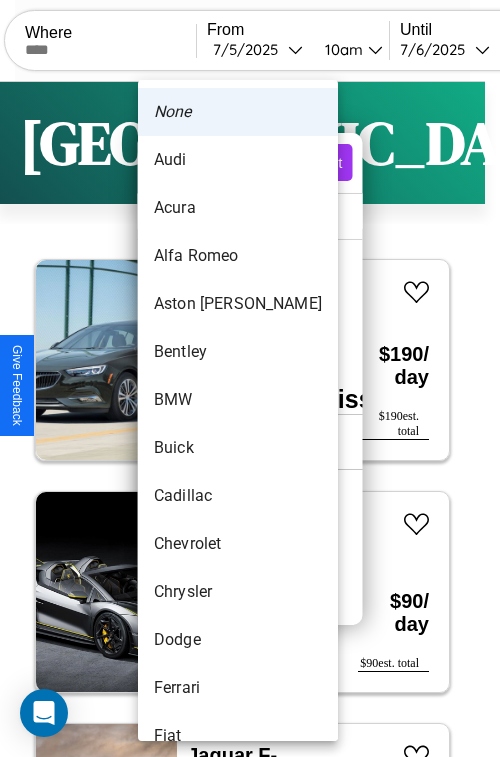 click on "Audi" at bounding box center (238, 160) 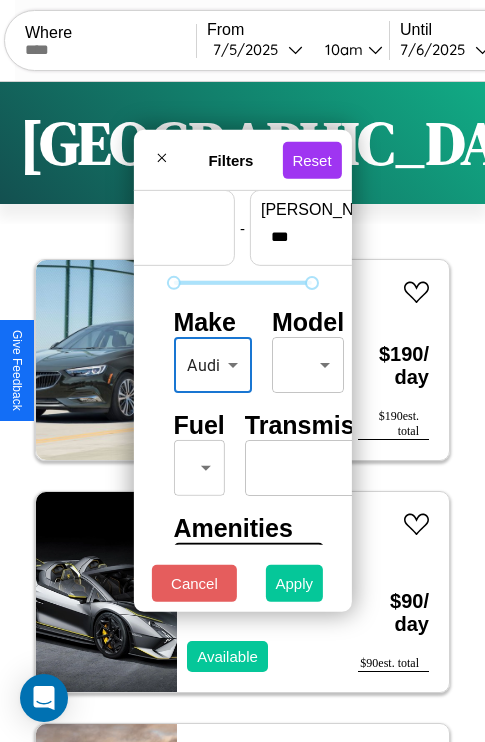 click on "Apply" at bounding box center [295, 583] 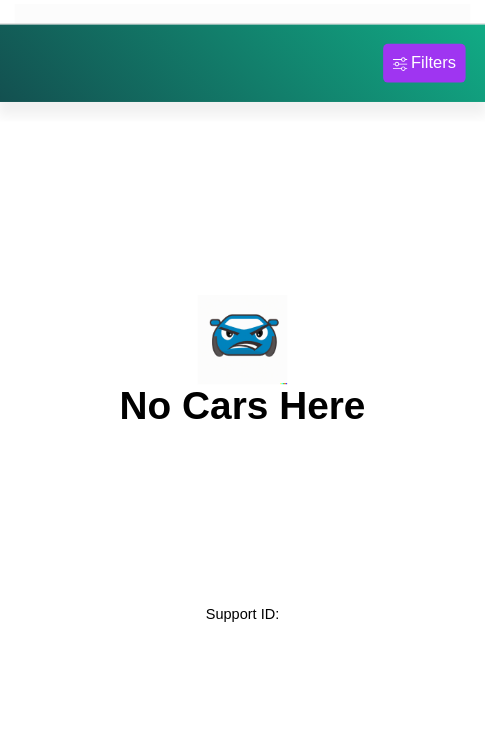 scroll, scrollTop: 0, scrollLeft: 0, axis: both 